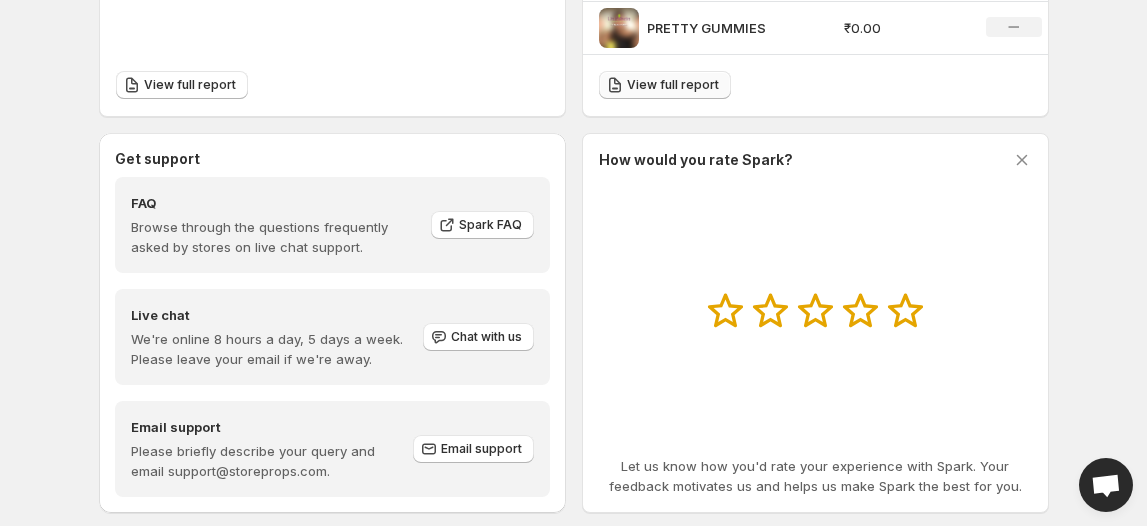 scroll, scrollTop: 1002, scrollLeft: 0, axis: vertical 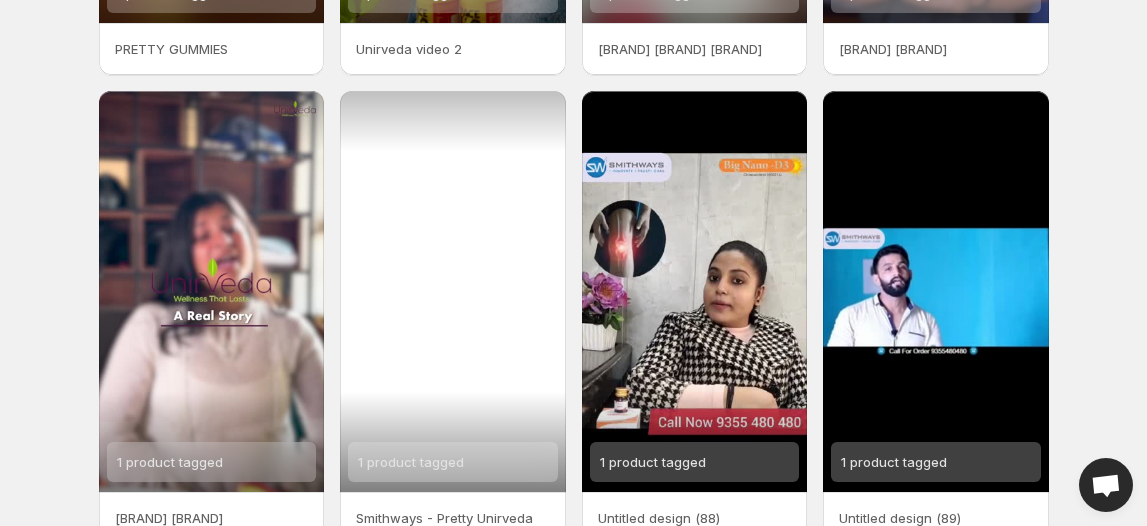 click on "1 product tagged" at bounding box center (695, 291) 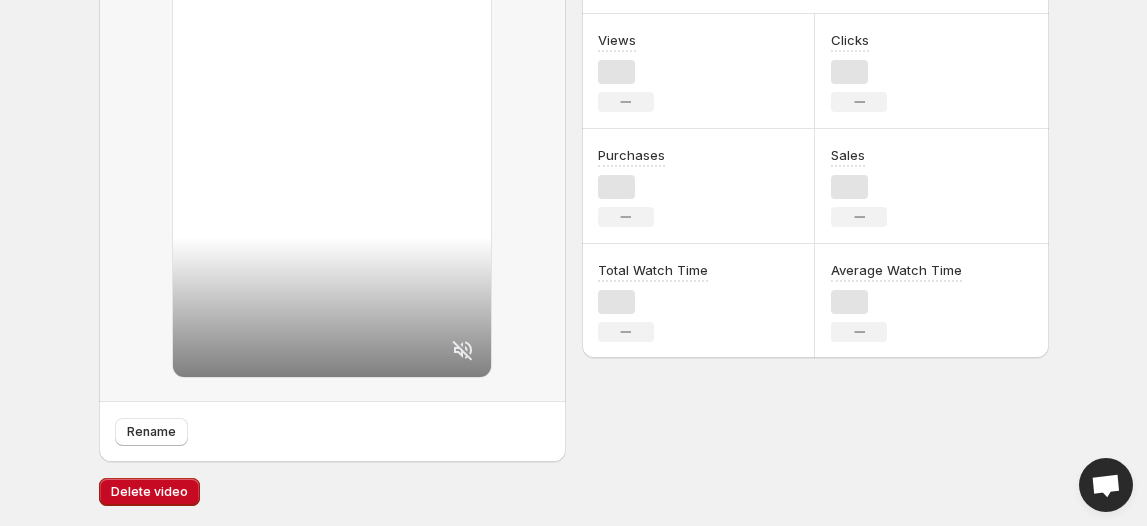 scroll, scrollTop: 0, scrollLeft: 0, axis: both 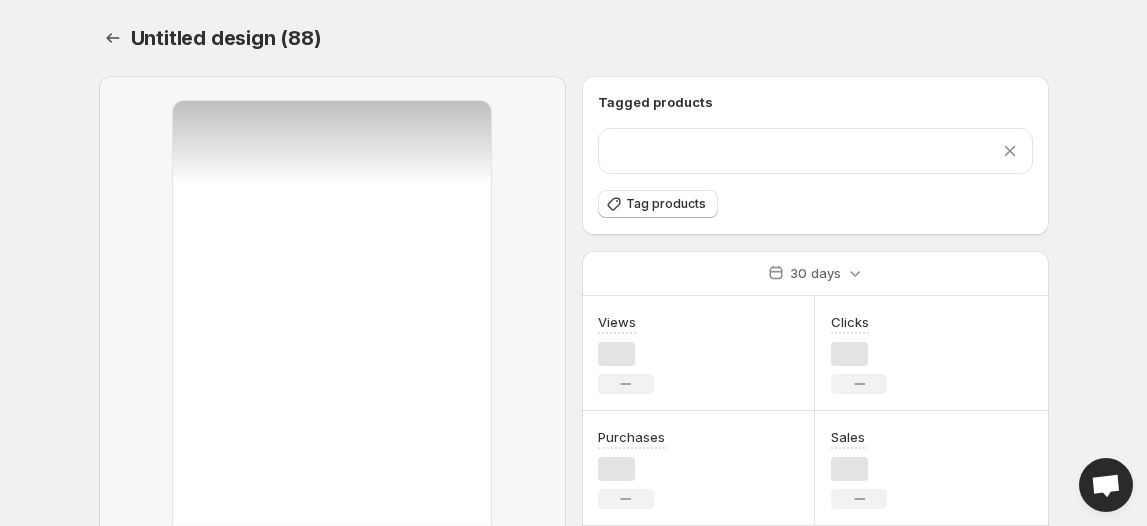 click on "Home Feeds Videos Subscription Settings Rename Tagged products Remove product Tag products [NUMBER] days Views No change Clicks No change Purchases No change Sales No change Total Watch Time No change Average Watch Time No change Delete video Keep both Discard Videos with the filename below already exist in your library. Would you like to discard this video or keep both videos? Import Cancel Videos from private accounts can't be imported. Please make sure to provide a public account. Instagram username Search videos Please make sure you have permission to publish the content imported from the provided account. Publishing content without permission may result in legal action. Storeprops and Spark are not responsible for any claims, liabilities, or legal consequences arising from such actions. Keep both Discard Videos with the filename below already exist in your library. Would you like to discard this video or keep both videos? Import Cancel Search videos" at bounding box center (573, 263) 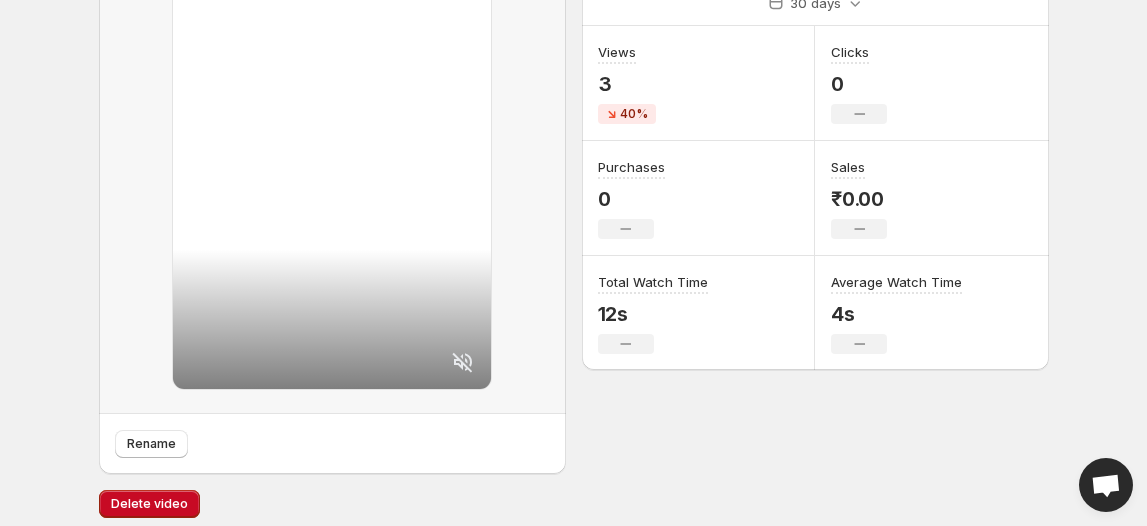 scroll, scrollTop: 0, scrollLeft: 0, axis: both 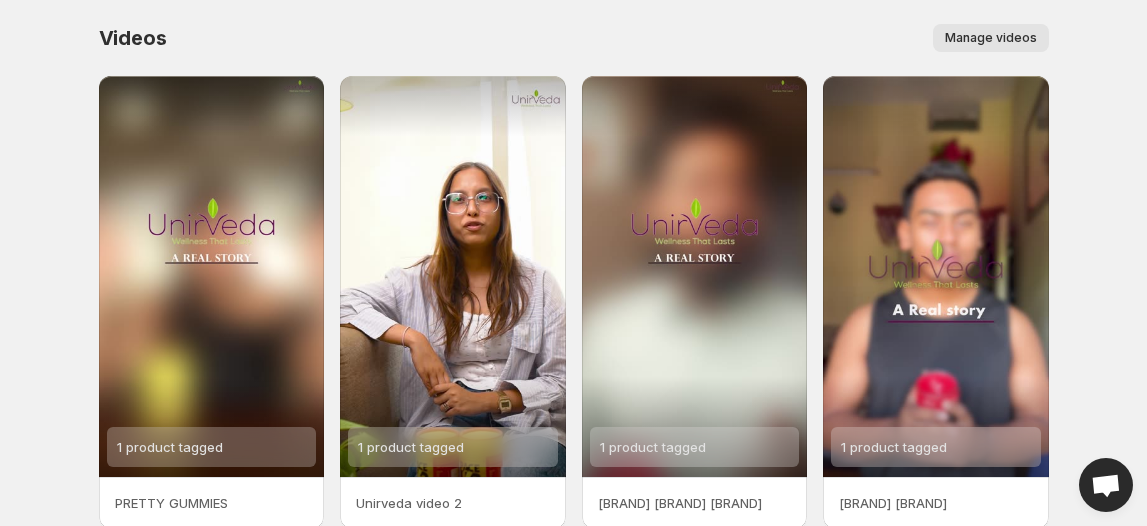 click on "Manage videos" at bounding box center (991, 38) 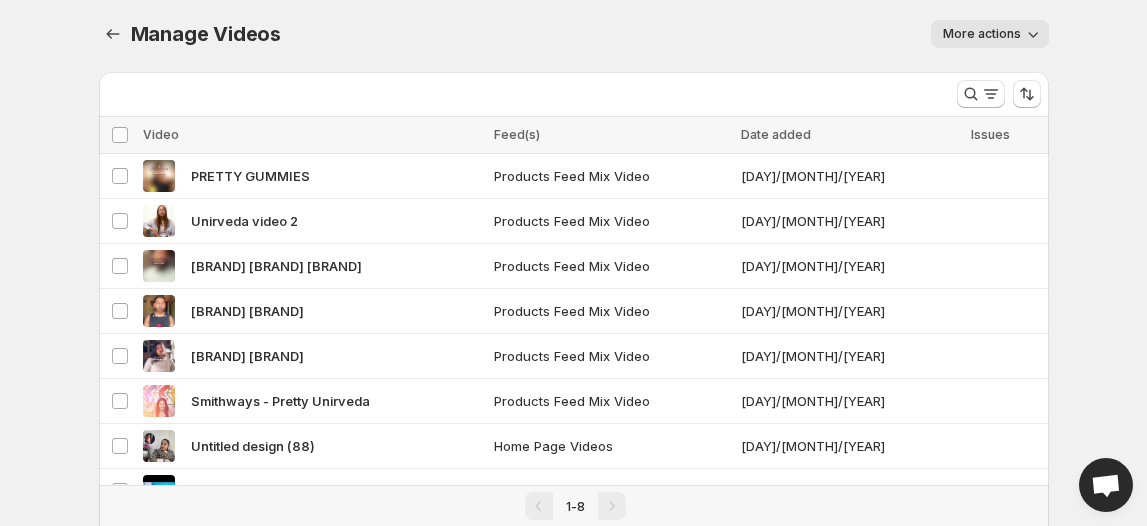 scroll, scrollTop: 0, scrollLeft: 0, axis: both 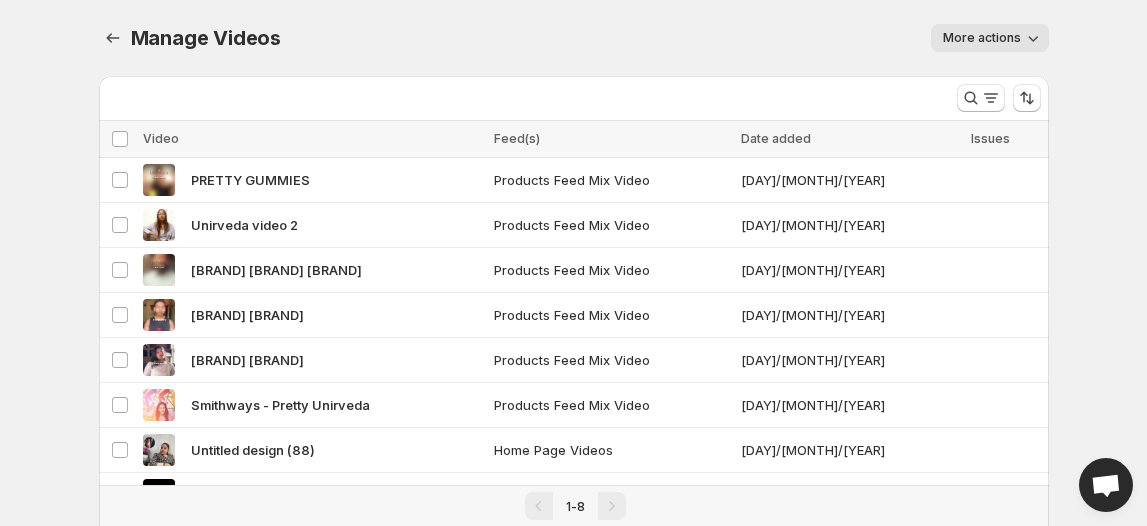 click on "More actions" at bounding box center [982, 38] 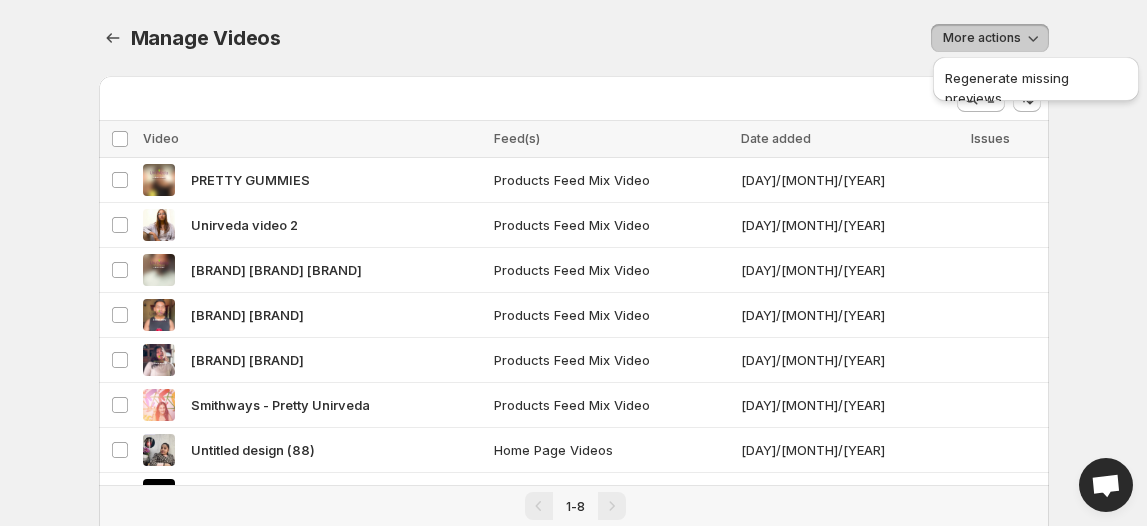click on "More actions" at bounding box center (982, 38) 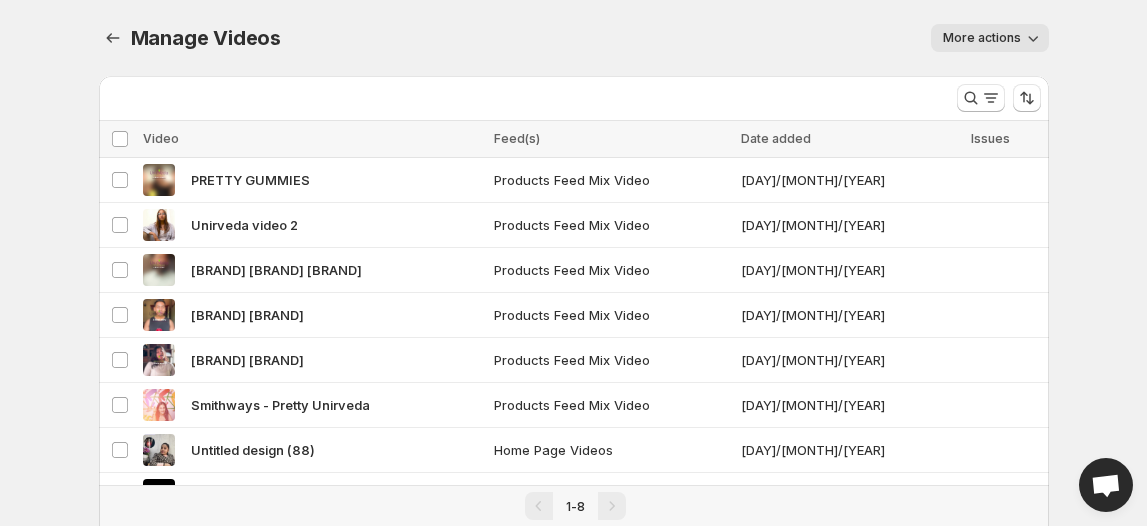 click on "Manage Videos. This page is ready Manage Videos More actions More actions More actions" at bounding box center [574, 38] 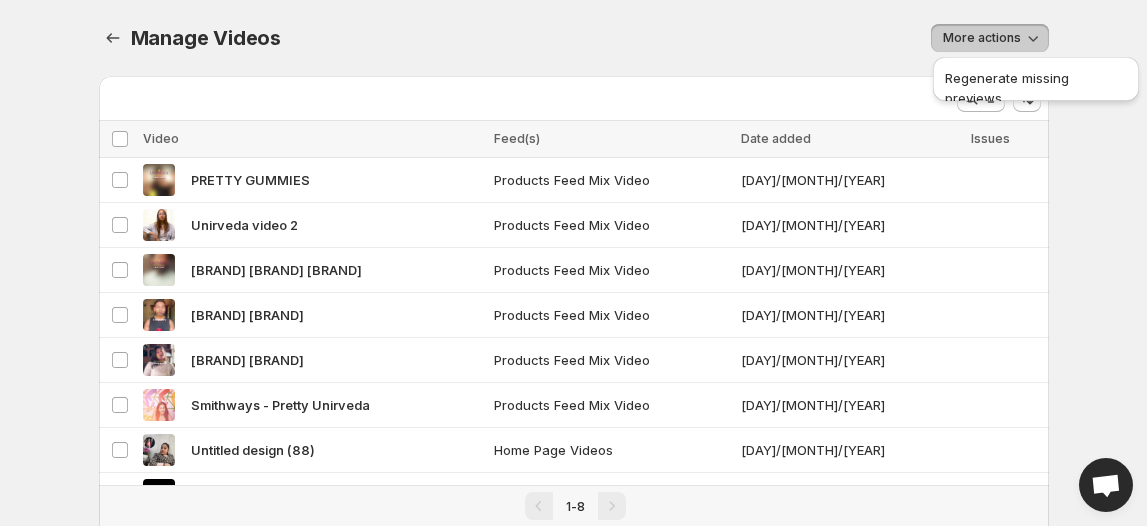 click on "More actions" at bounding box center (677, 38) 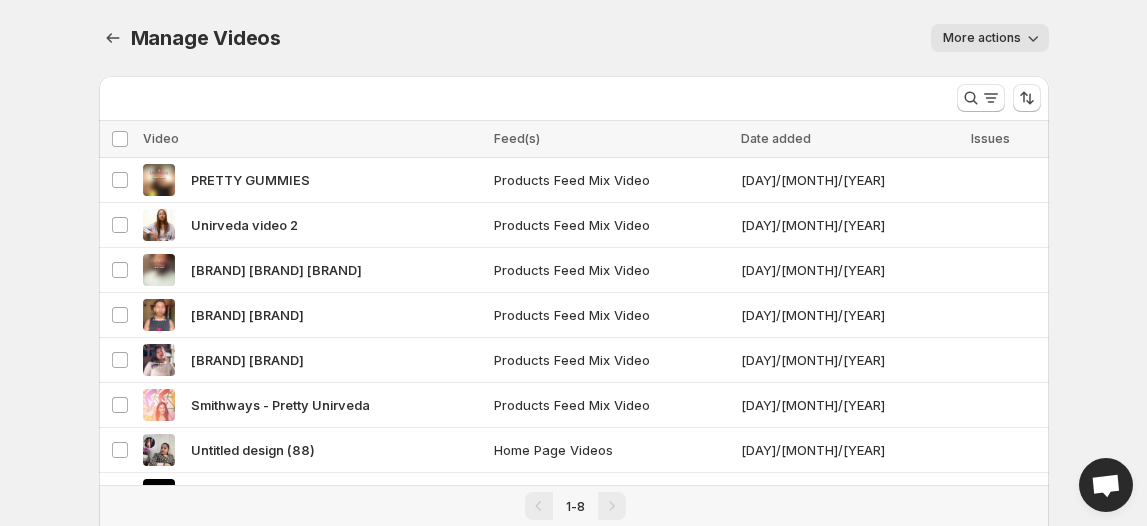 click on "Manage Videos. This page is ready Manage Videos More actions More actions More actions" at bounding box center [574, 38] 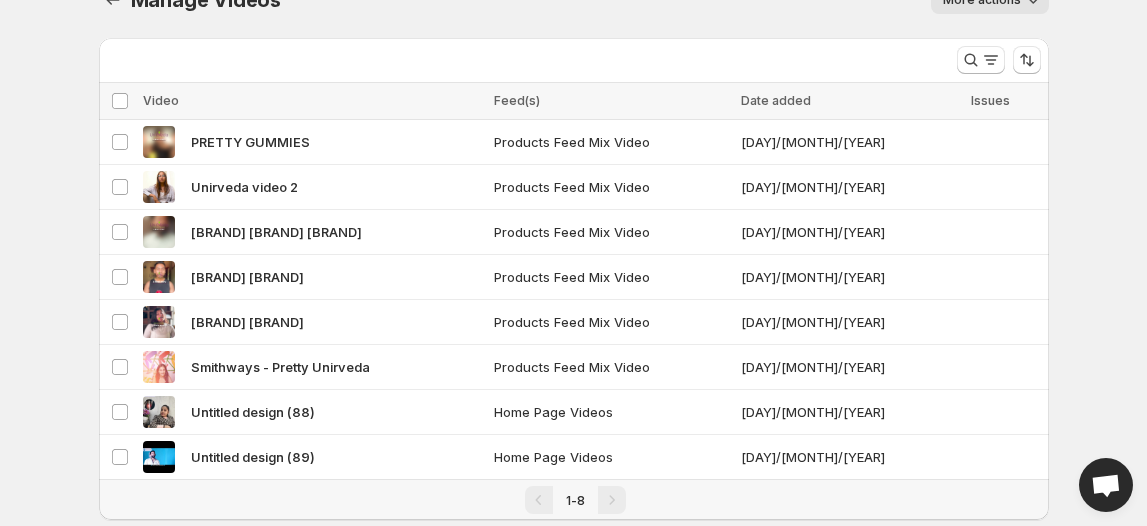 scroll, scrollTop: 77, scrollLeft: 0, axis: vertical 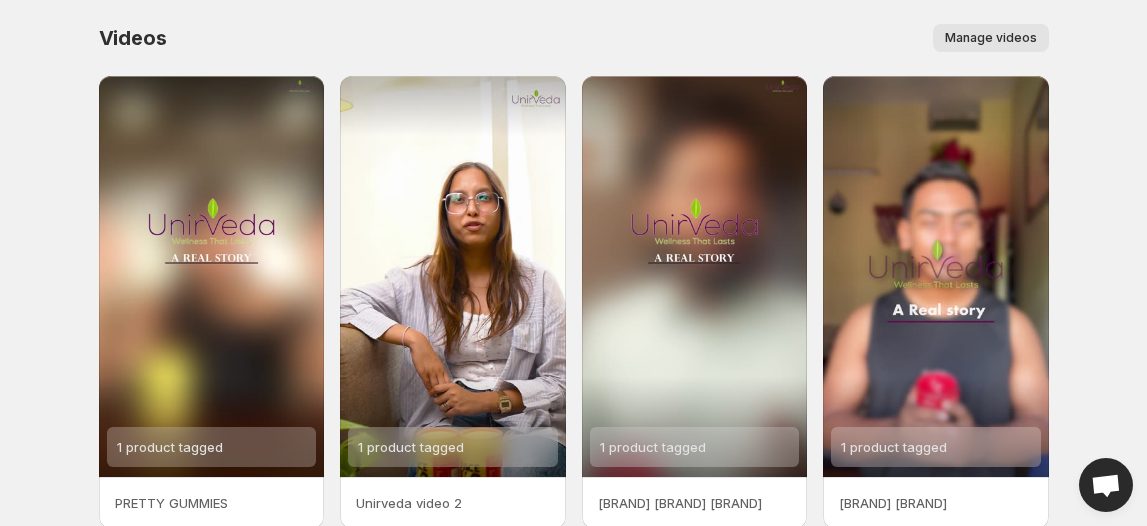 click on "Manage videos" at bounding box center (991, 38) 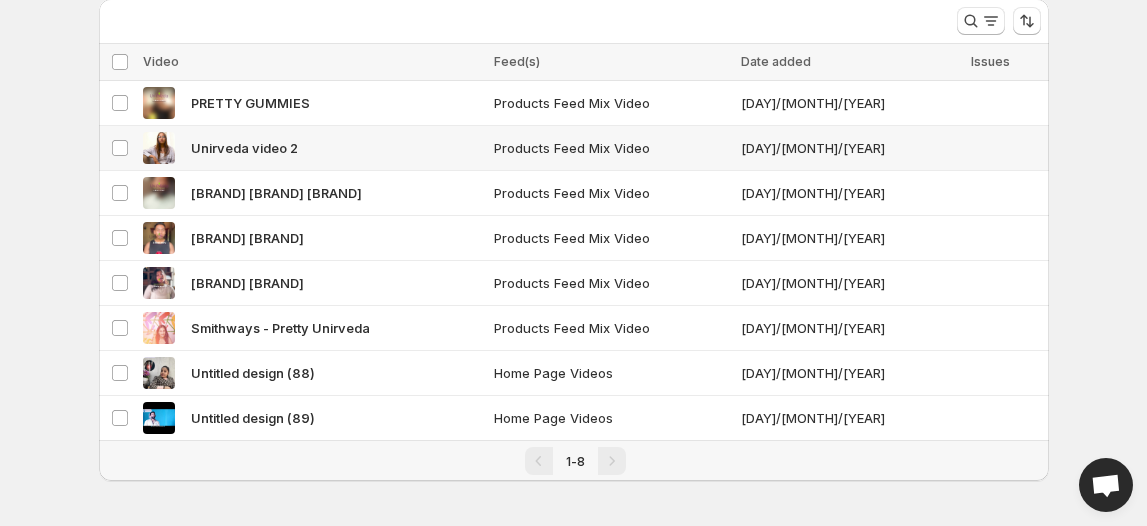 scroll, scrollTop: 0, scrollLeft: 0, axis: both 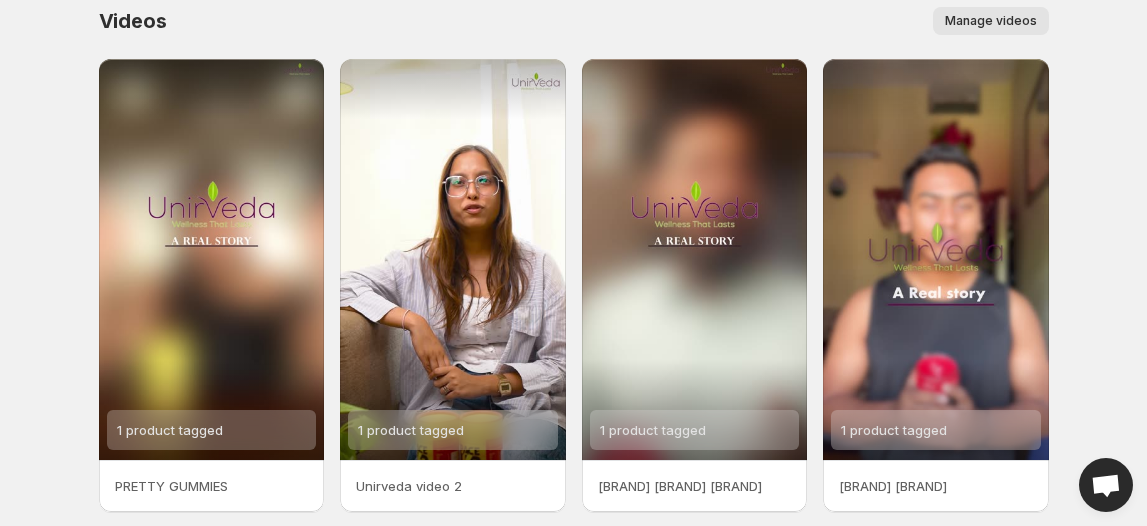 click on "Manage videos" at bounding box center [991, 21] 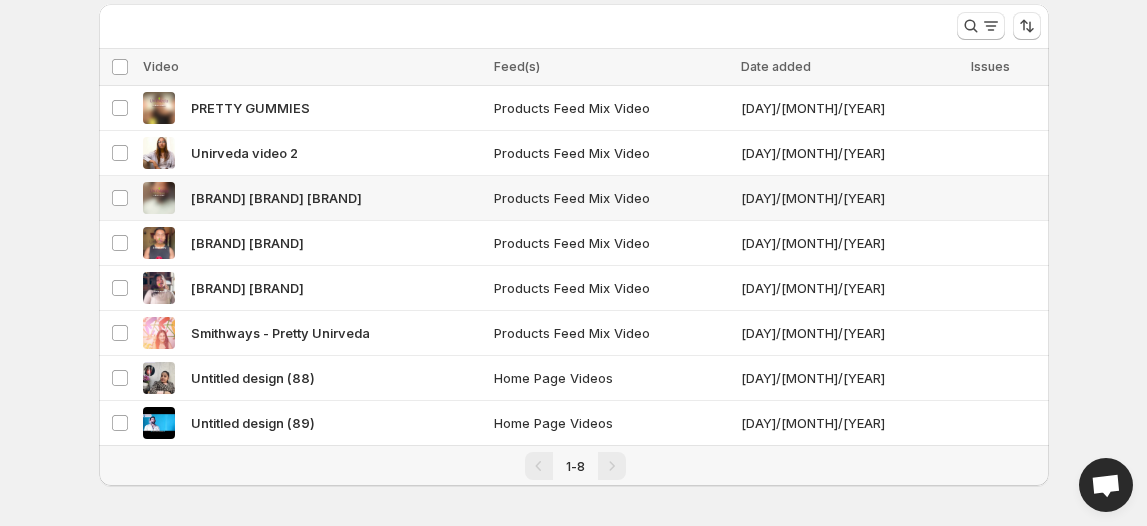 scroll, scrollTop: 77, scrollLeft: 0, axis: vertical 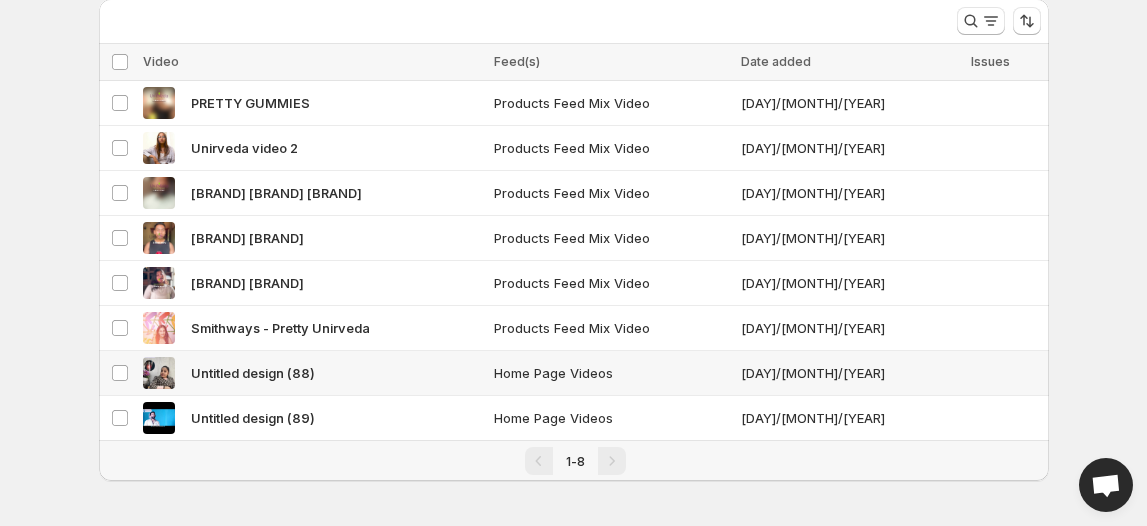 click on "Untitled design (88)" at bounding box center (313, 373) 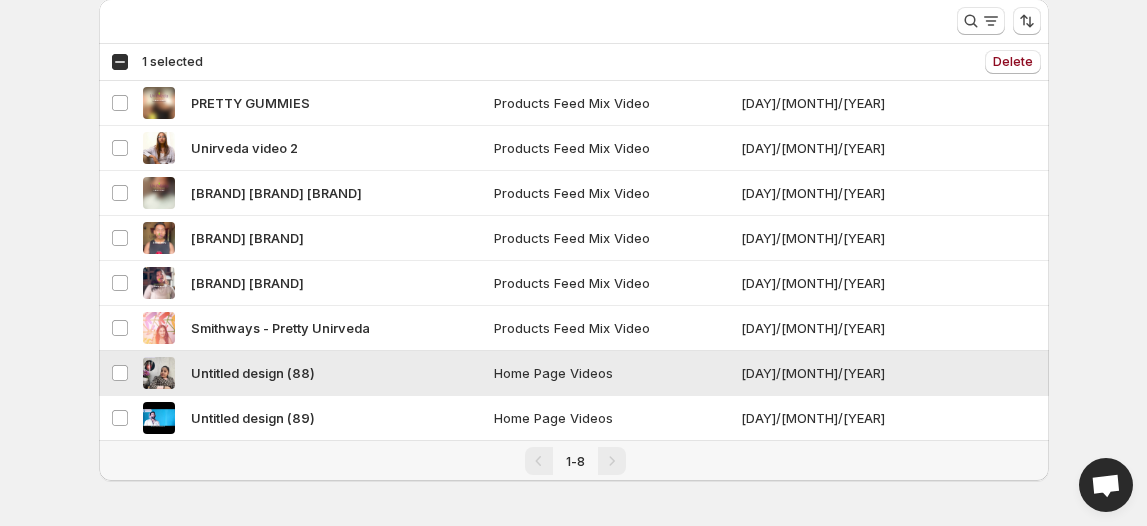 click on "Untitled design (88)" at bounding box center [253, 373] 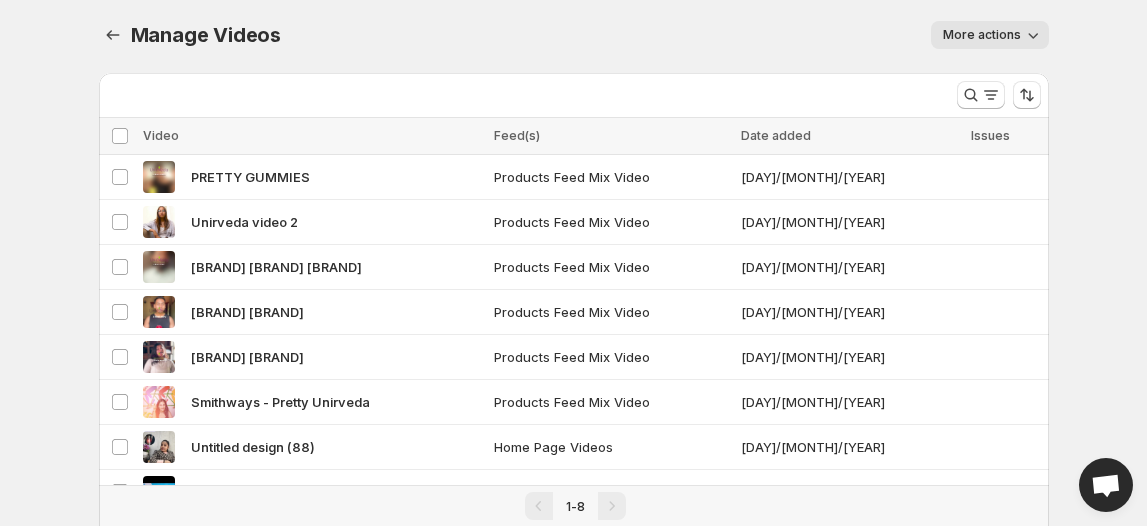 scroll, scrollTop: 0, scrollLeft: 0, axis: both 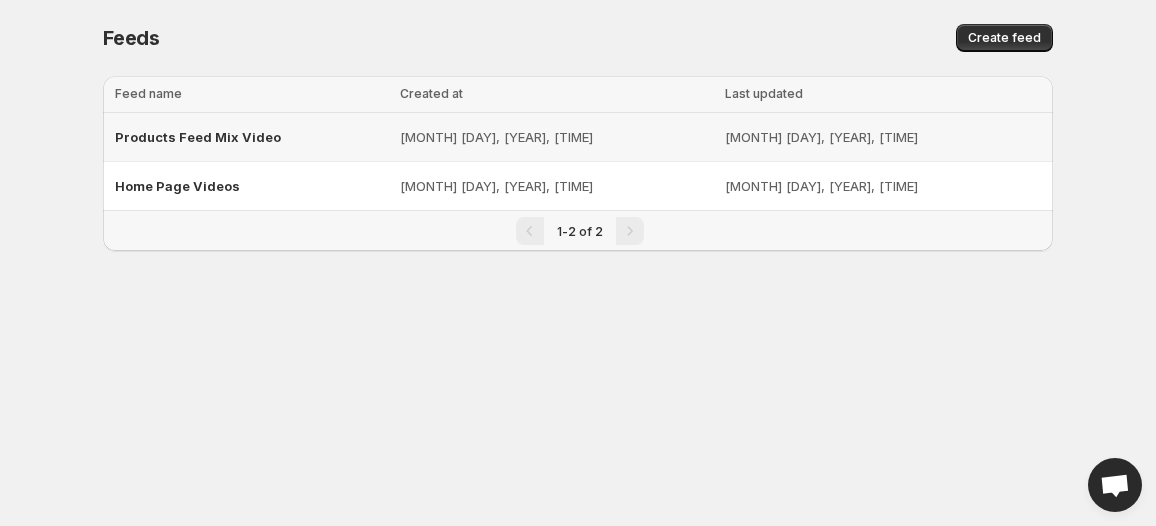 click on "Products Feed Mix Video" at bounding box center [198, 137] 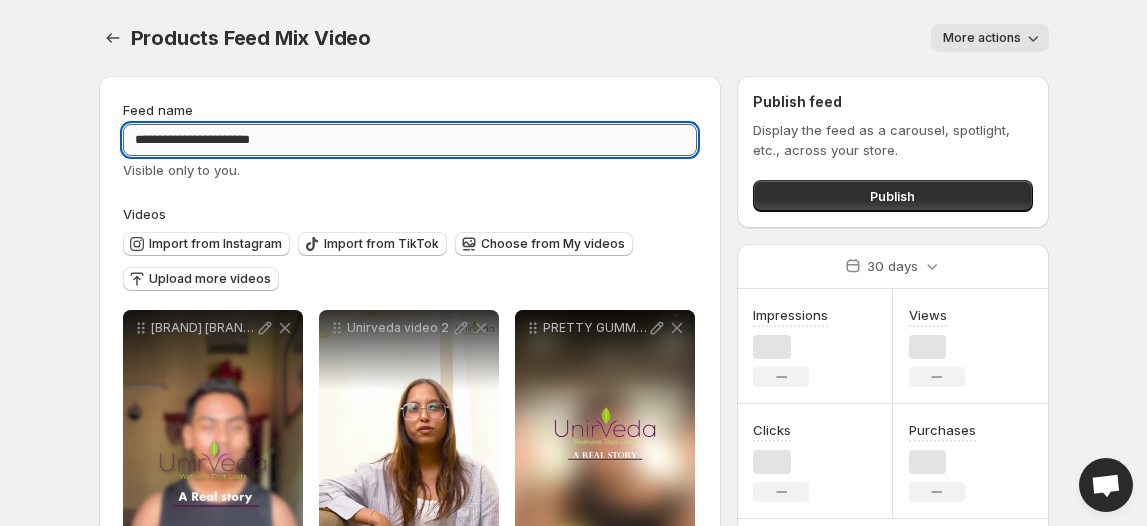 click on "**********" at bounding box center [410, 140] 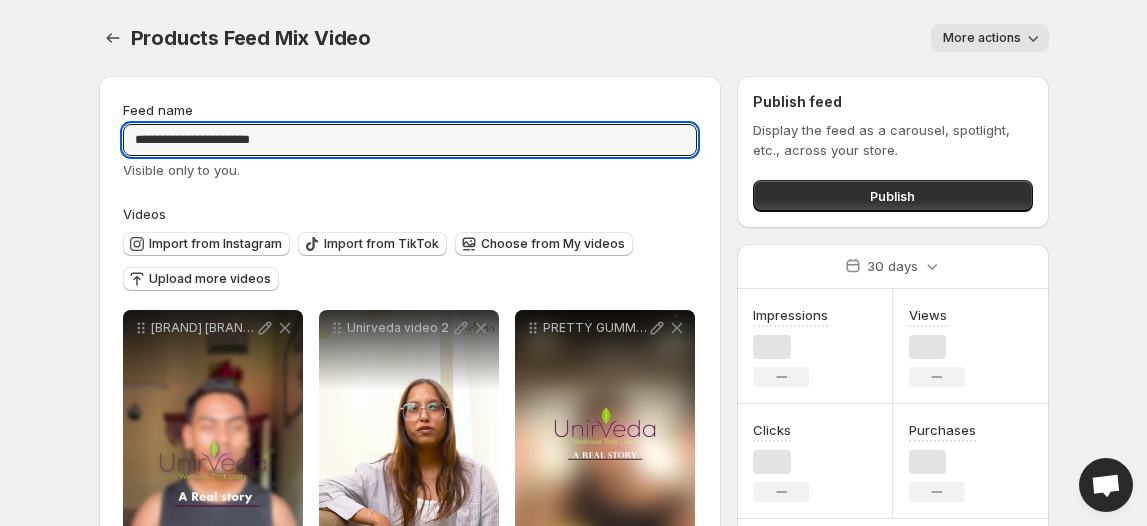 click on "Home Feeds Videos Subscription Settings Videos Import from Instagram Import from TikTok Choose from My videos Upload more videos Save Cancel Video title File extension (e.g., MOV, MP4) is not required. Save Cancel Video title File extension (e.g., MOV, MP4) is not required. Save Cancel Video title File extension (e.g., MOV, MP4) is not required. Save Cancel Video title File extension (e.g., MOV, MP4) is not required. Save Cancel Video title File extension (e.g., MOV, MP4) is not required. Save Cancel Video title Publish feed Publish Views" at bounding box center [573, 263] 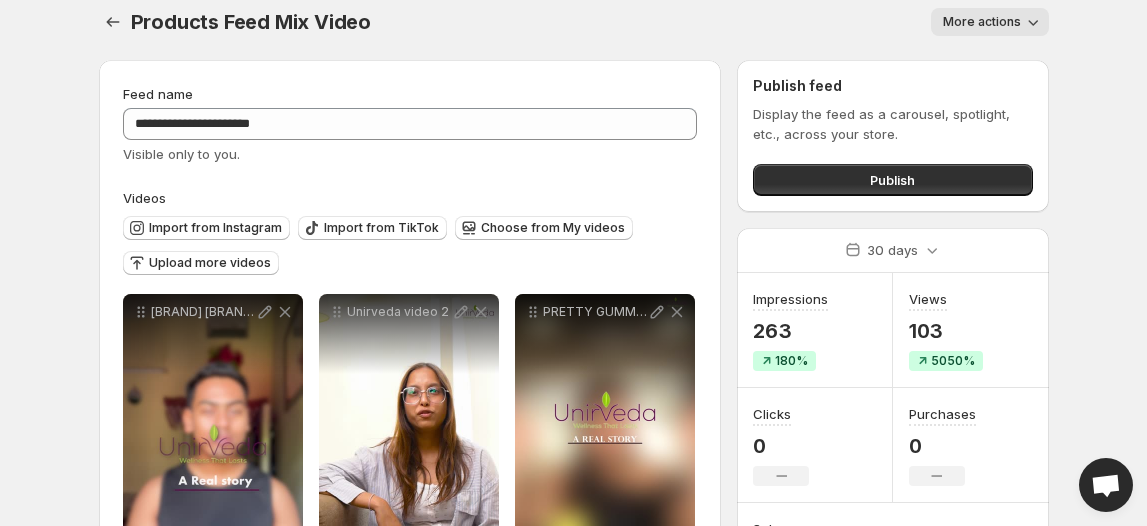 scroll, scrollTop: 0, scrollLeft: 0, axis: both 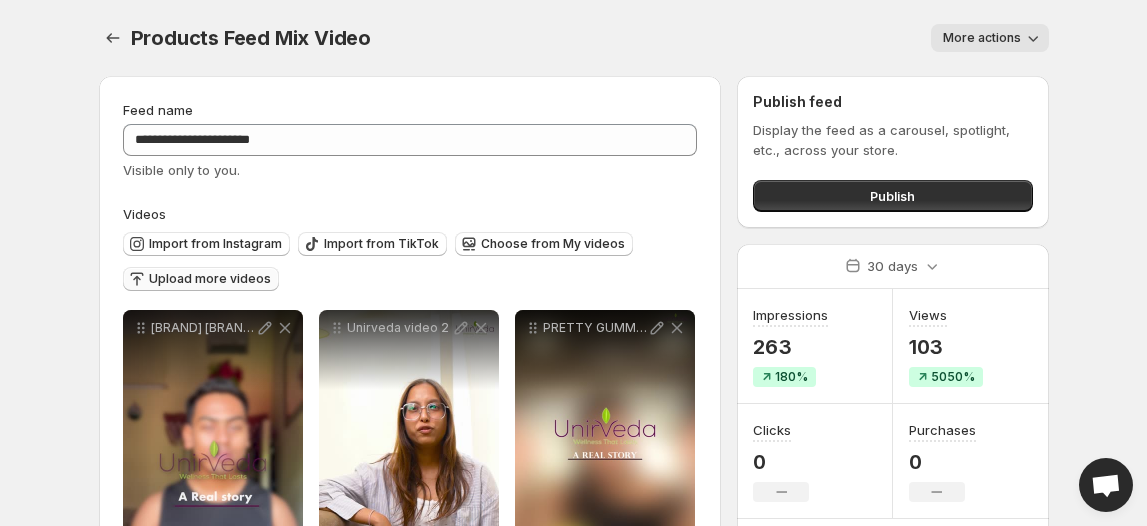 click on "Upload more videos" at bounding box center [210, 279] 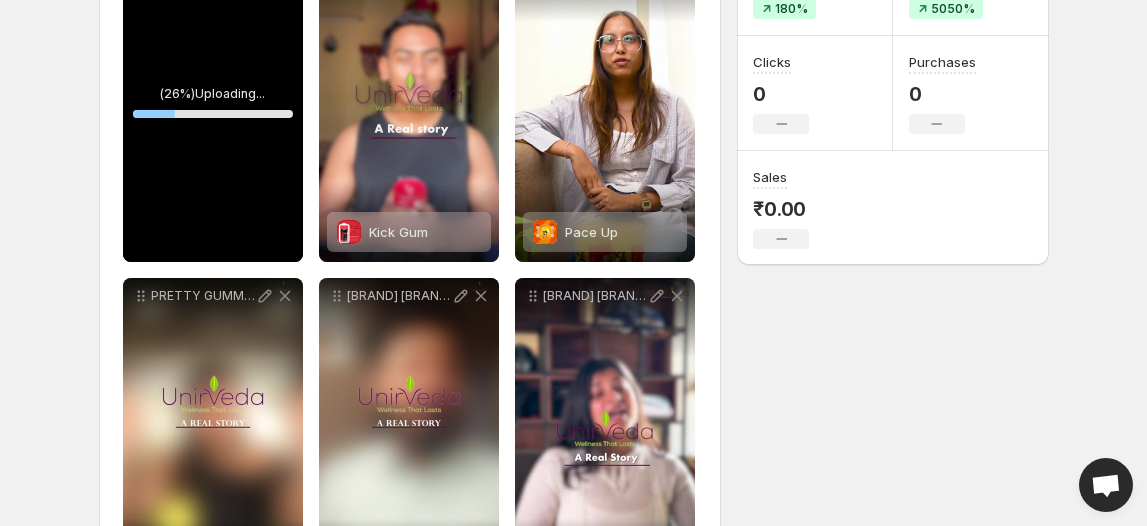 scroll, scrollTop: 454, scrollLeft: 0, axis: vertical 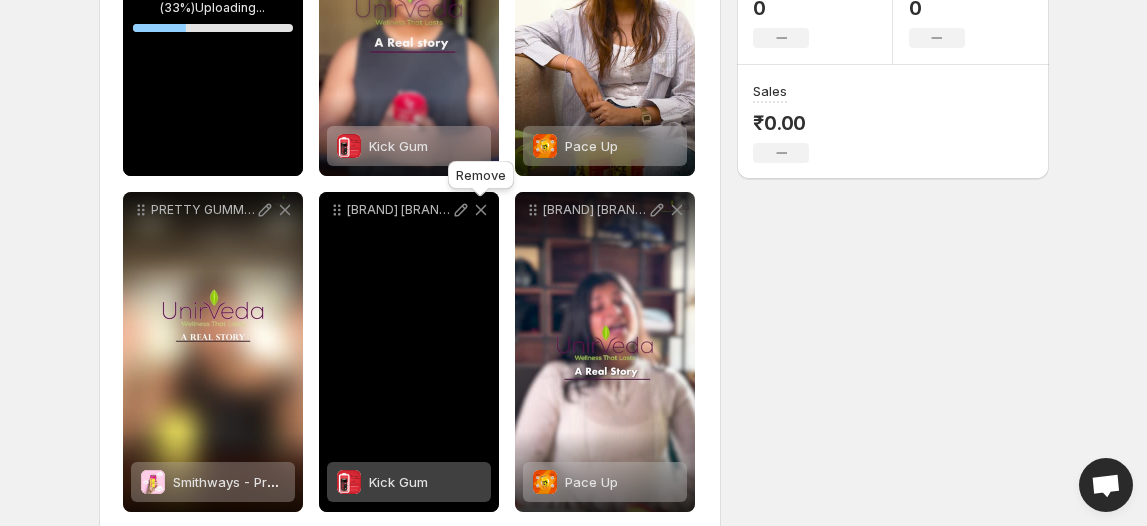 click 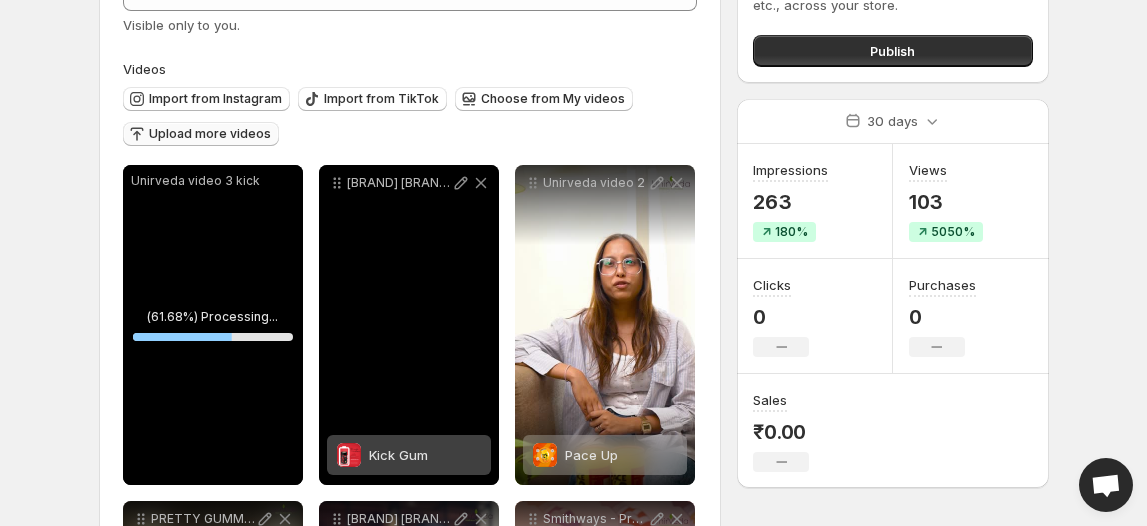 scroll, scrollTop: 181, scrollLeft: 0, axis: vertical 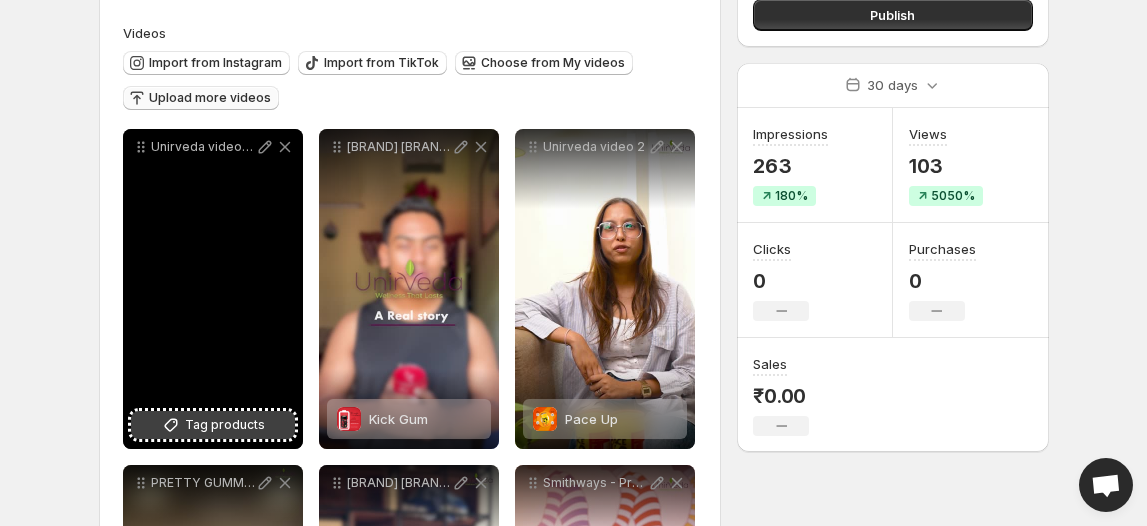click on "Tag products" at bounding box center [225, 425] 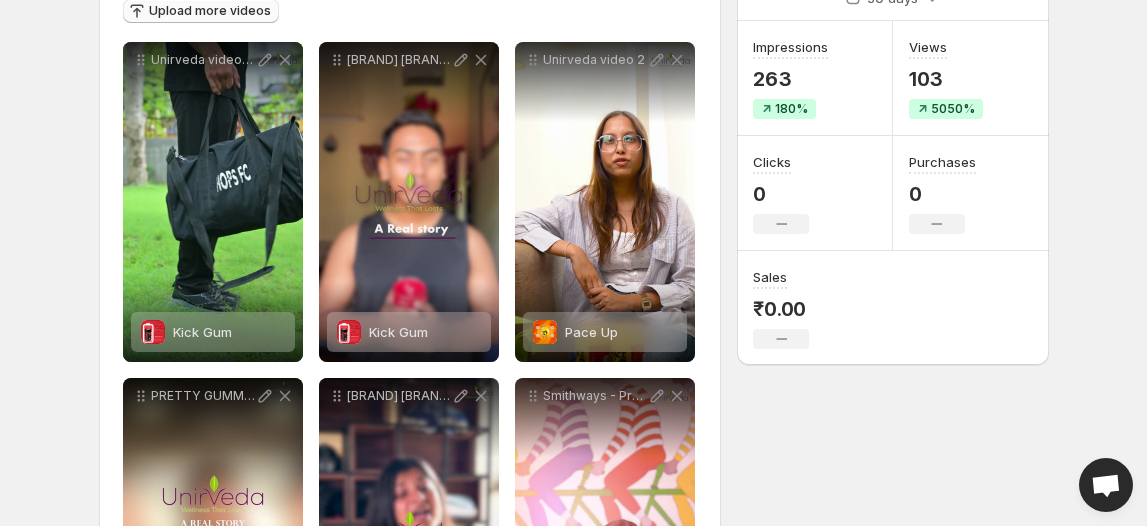 scroll, scrollTop: 272, scrollLeft: 0, axis: vertical 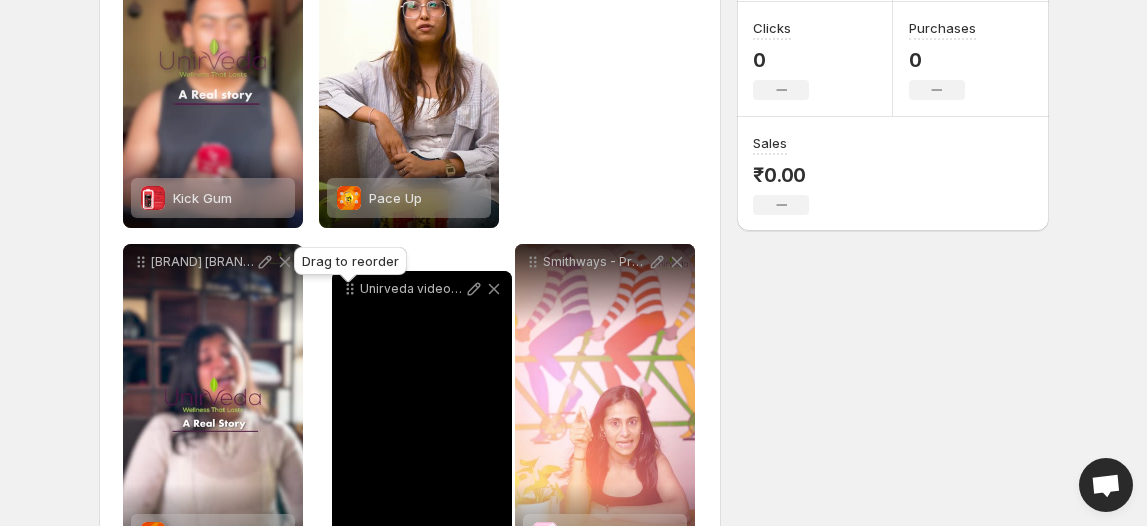 drag, startPoint x: 140, startPoint y: 51, endPoint x: 349, endPoint y: 287, distance: 315.24118 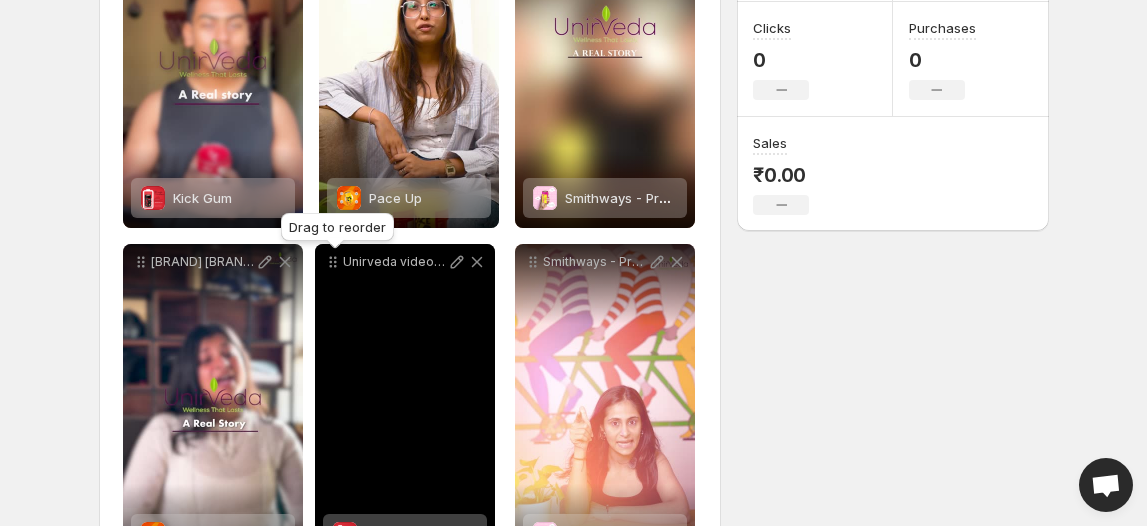 click 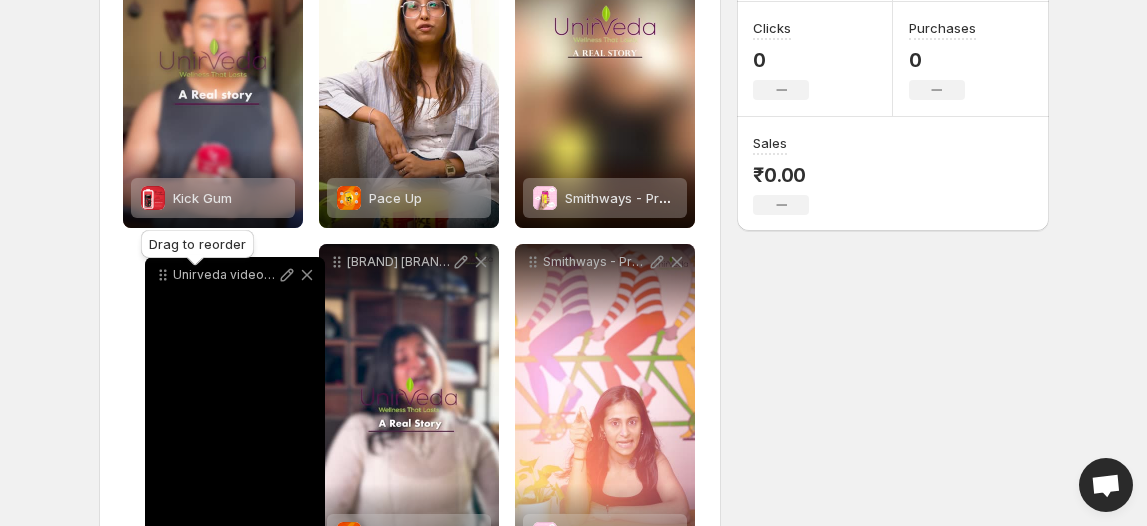 drag, startPoint x: 337, startPoint y: 263, endPoint x: 163, endPoint y: 276, distance: 174.48495 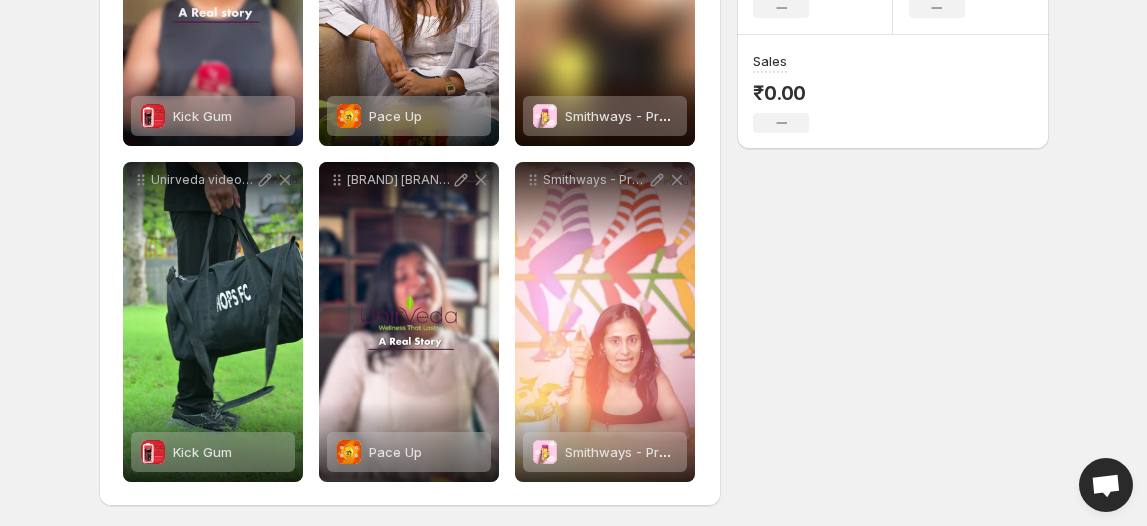 scroll, scrollTop: 488, scrollLeft: 0, axis: vertical 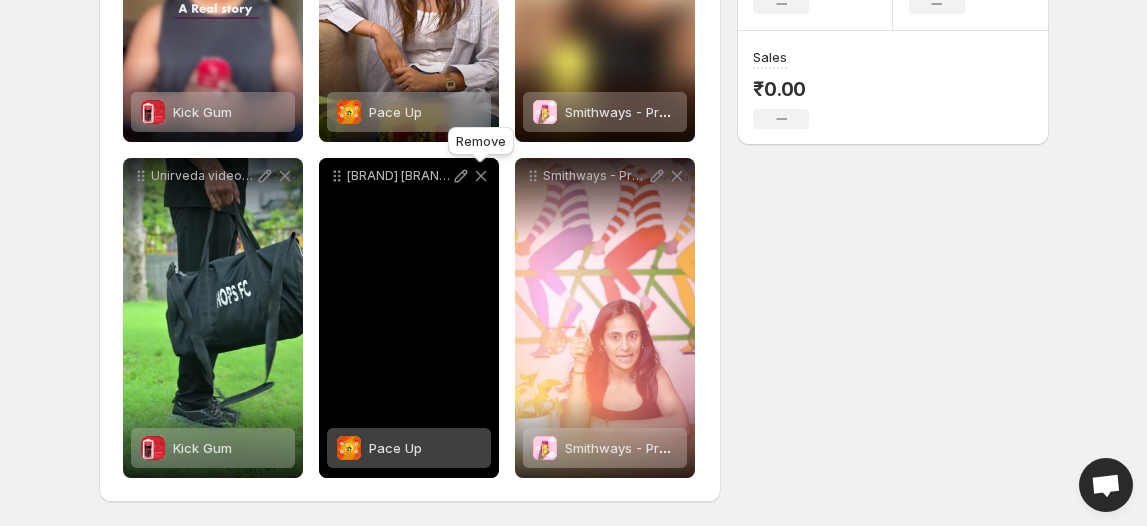 click 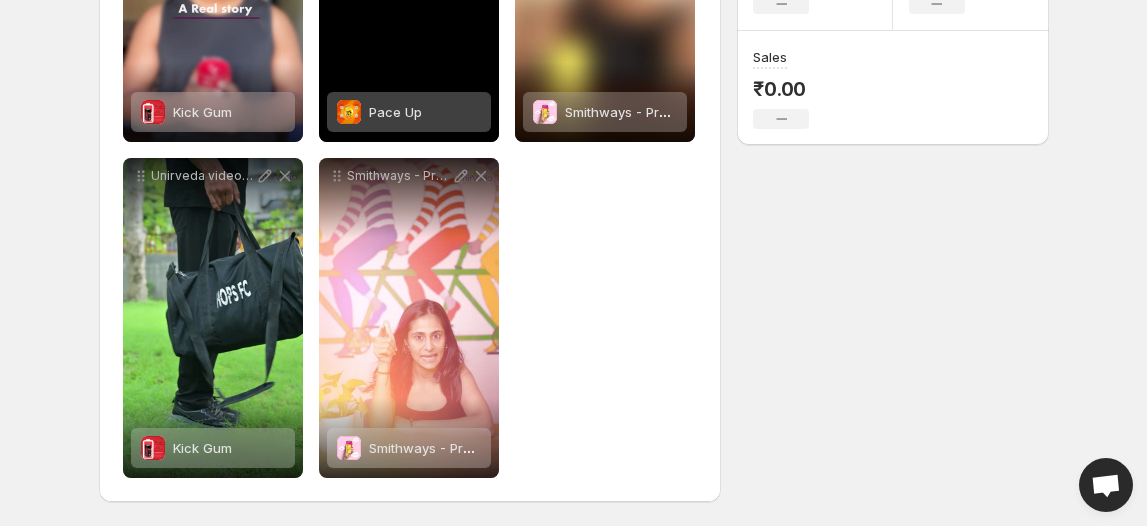 scroll, scrollTop: 34, scrollLeft: 0, axis: vertical 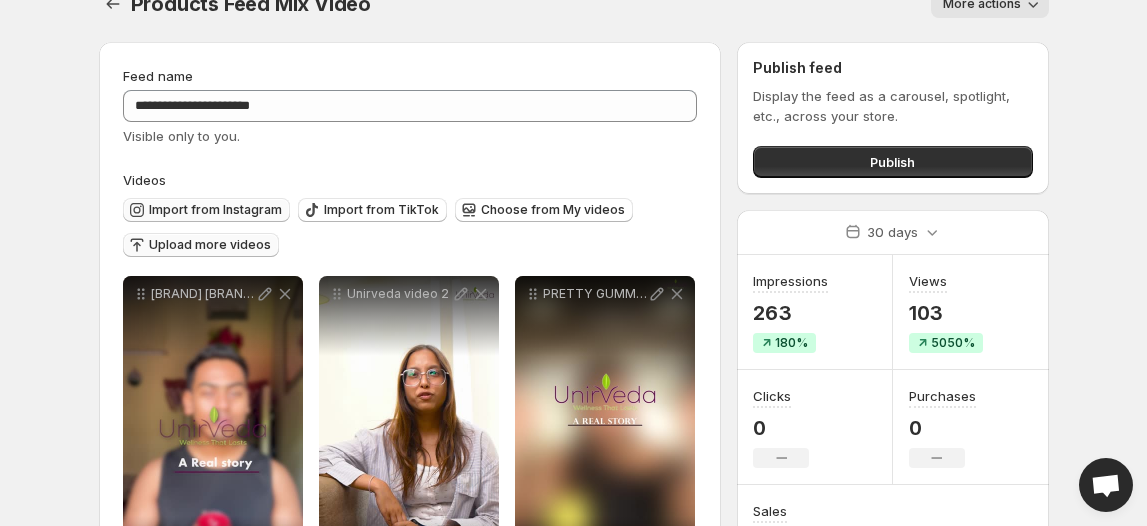 click on "Import from Instagram" at bounding box center (215, 210) 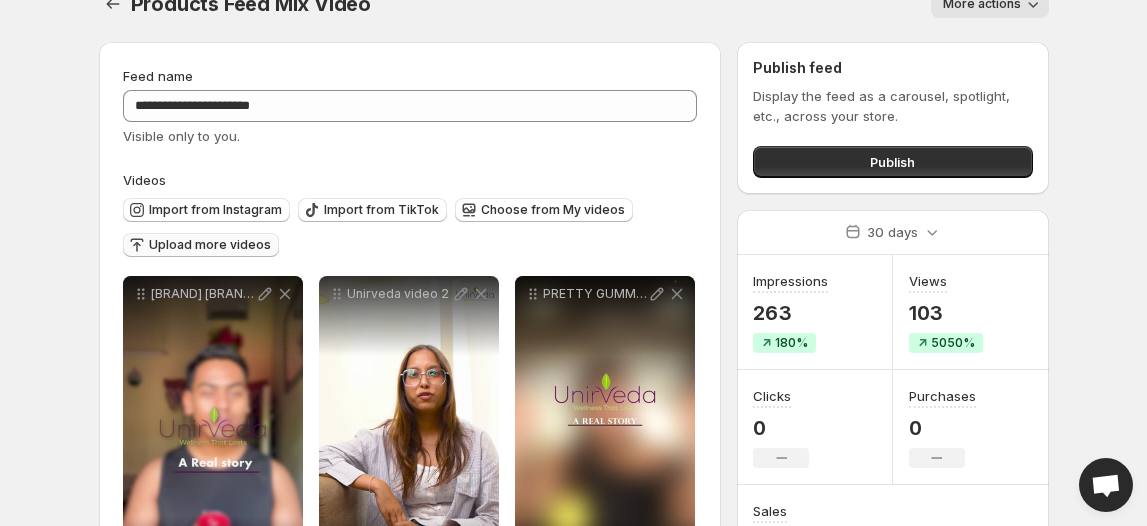 click on "Upload more videos" at bounding box center (210, 245) 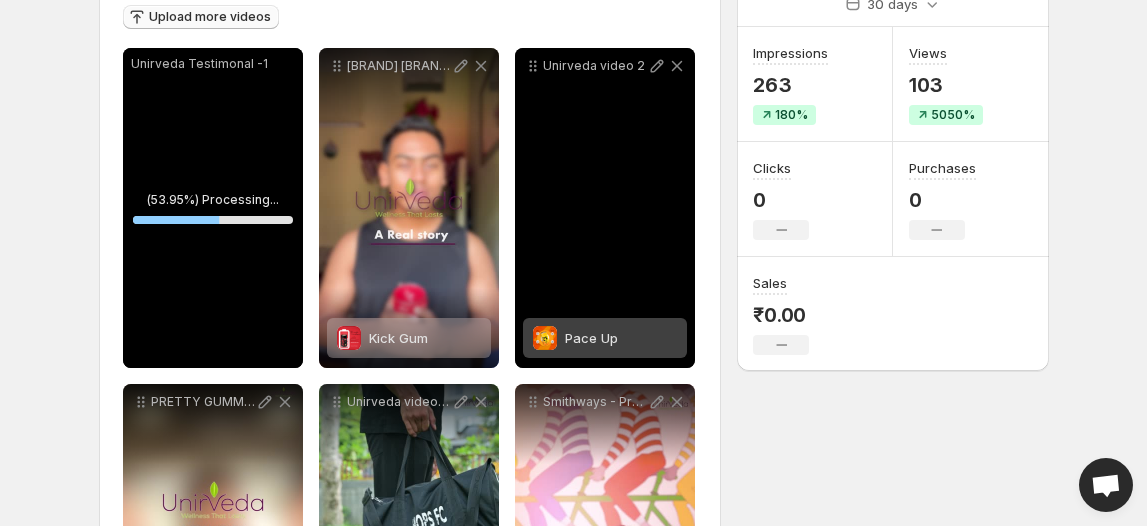 scroll, scrollTop: 272, scrollLeft: 0, axis: vertical 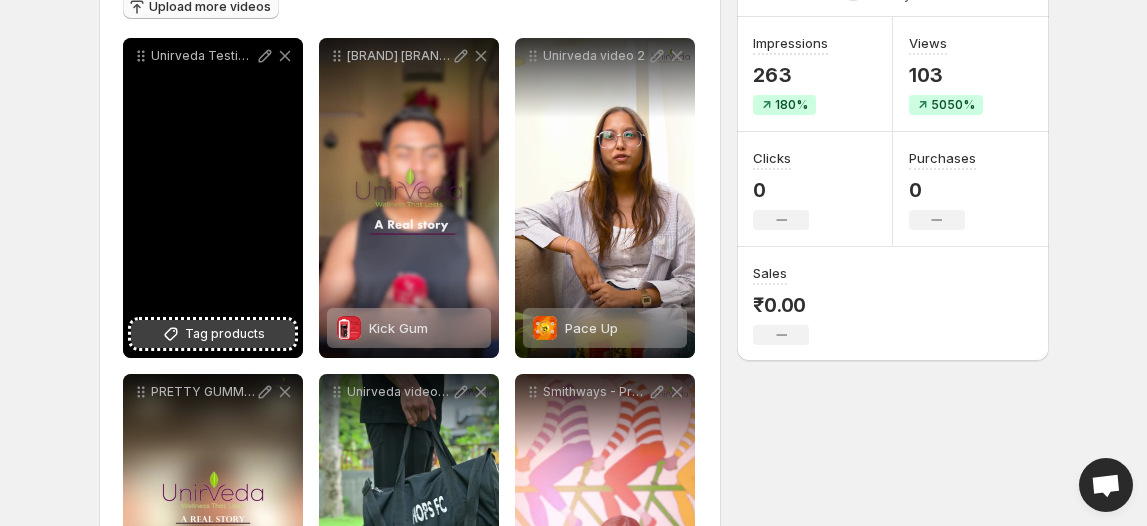 click on "Tag products" at bounding box center (225, 334) 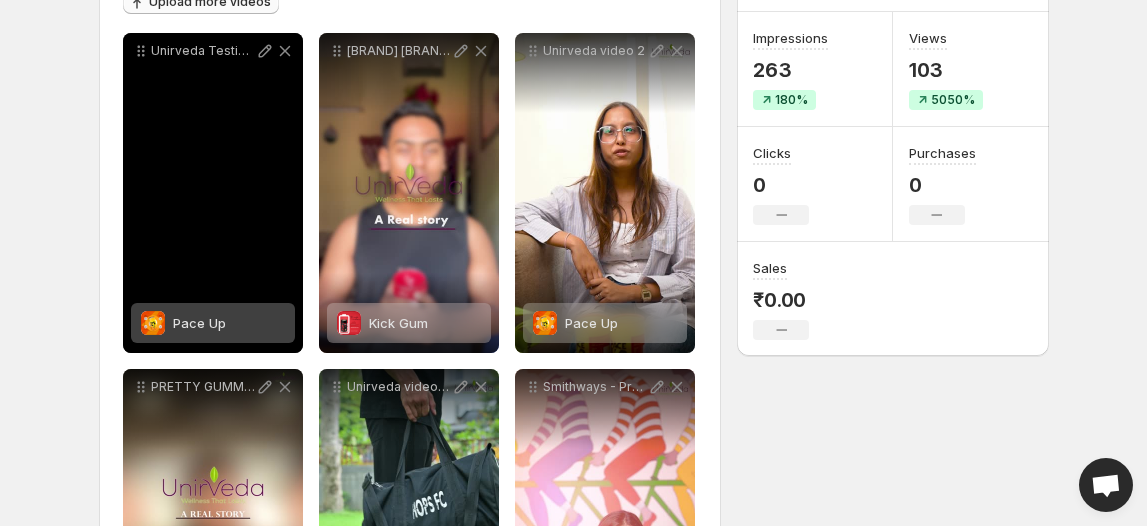 scroll, scrollTop: 272, scrollLeft: 0, axis: vertical 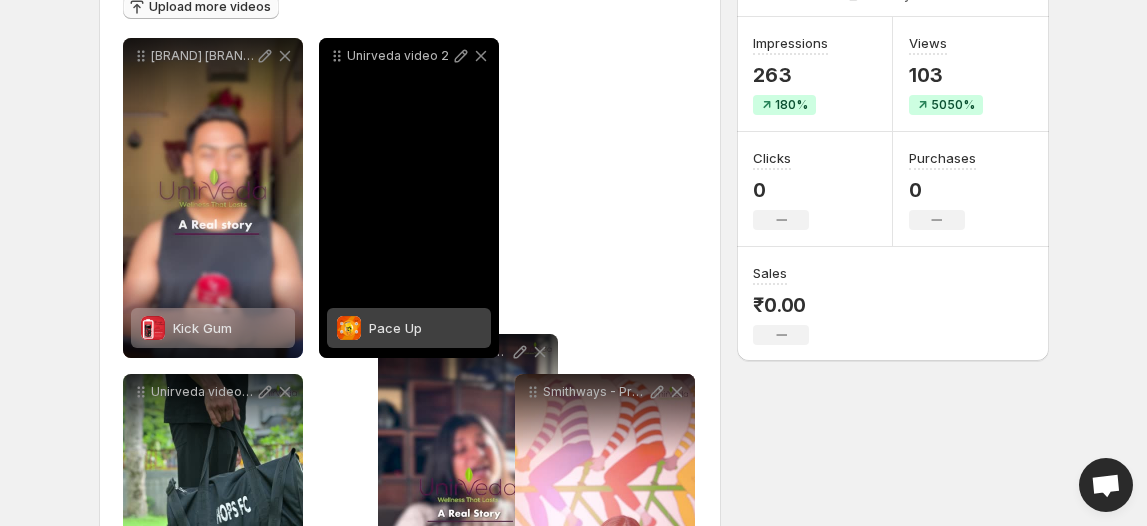 drag, startPoint x: 136, startPoint y: 55, endPoint x: 371, endPoint y: 364, distance: 388.2087 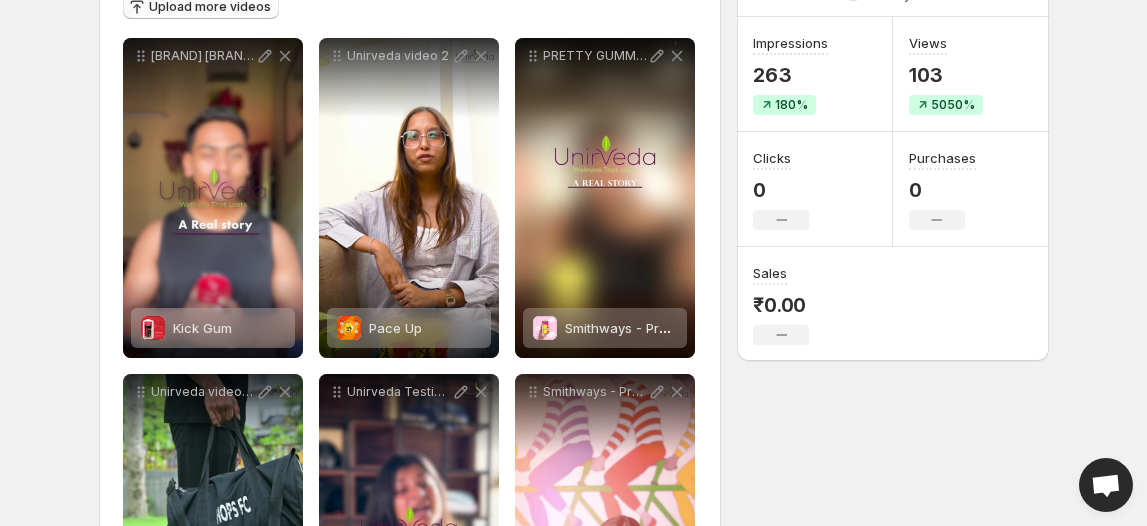 click on "Home Feeds Videos Subscription Settings Videos Import from Instagram Import from TikTok Choose from My videos Upload more videos Save Cancel Video title File extension (e.g., MOV, MP4) is not required. Save Cancel Video title File extension (e.g., MOV, MP4) is not required. Save Cancel Video title File extension (e.g., MOV, MP4) is not required. Save Cancel Video title File extension (e.g., MOV, MP4) is not required. Save Cancel Video title Publish feed" at bounding box center (573, -9) 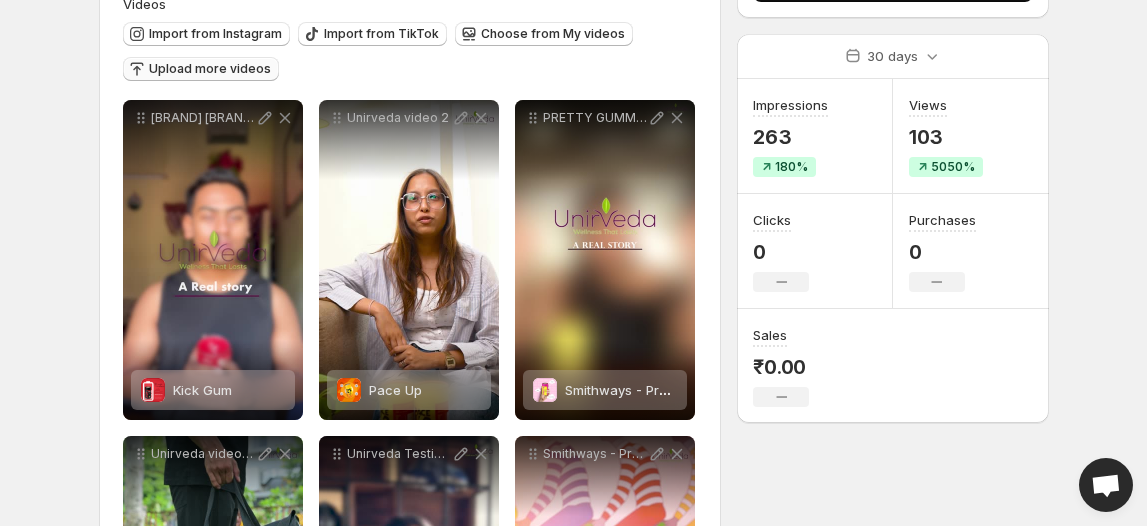 scroll, scrollTop: 125, scrollLeft: 0, axis: vertical 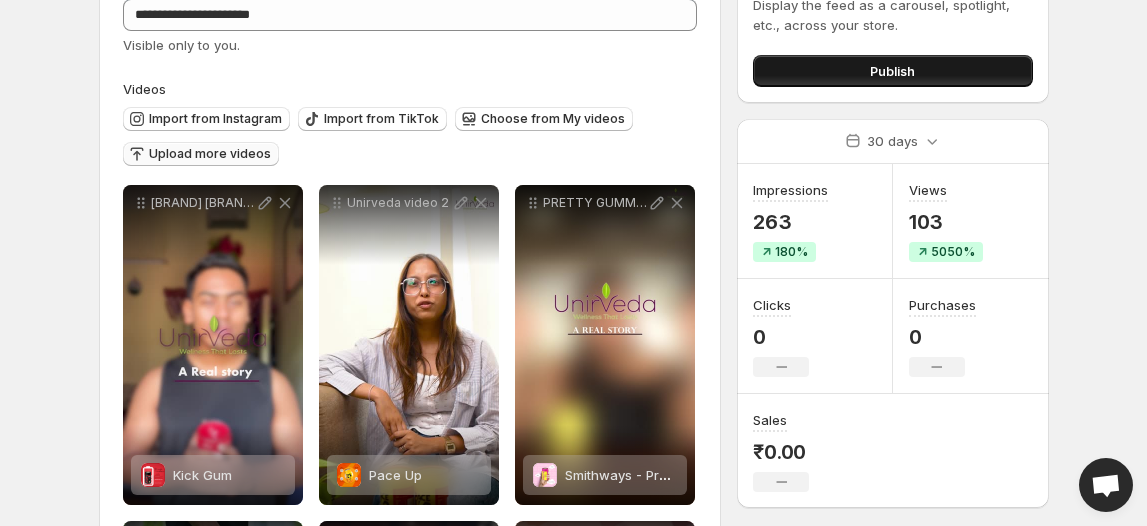 click on "Publish" at bounding box center [892, 71] 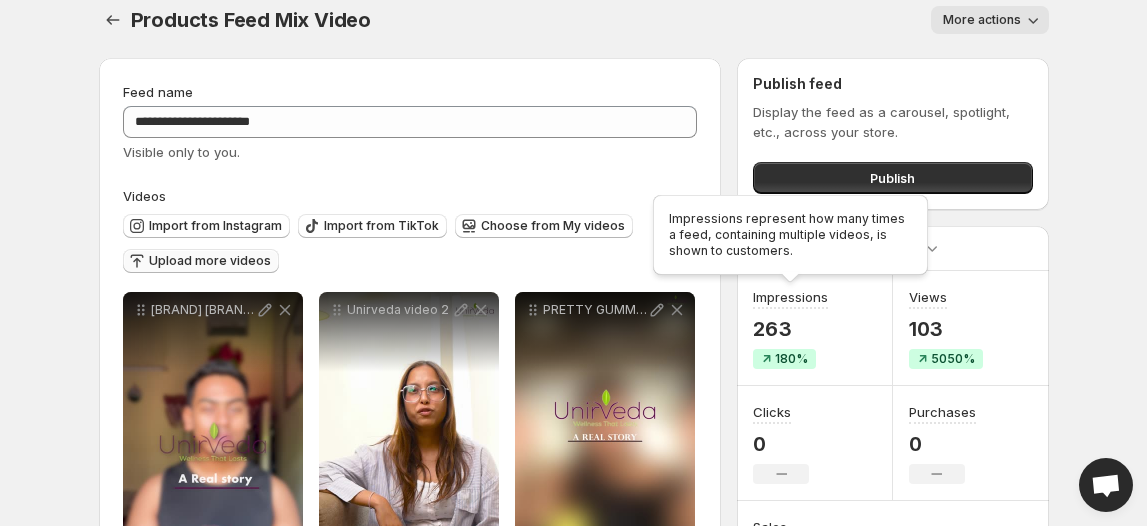 scroll, scrollTop: 0, scrollLeft: 0, axis: both 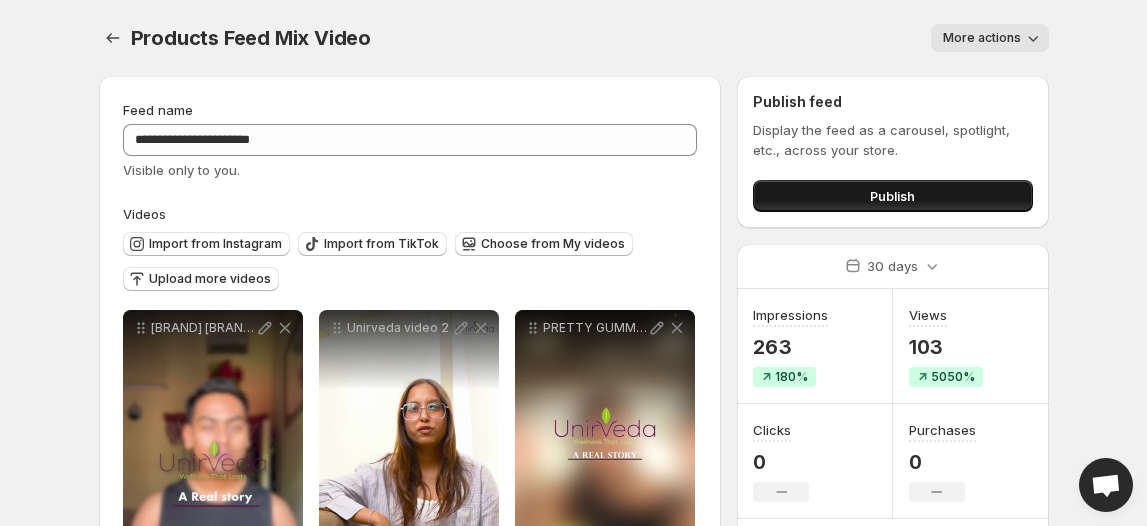 click on "Publish" at bounding box center (892, 196) 